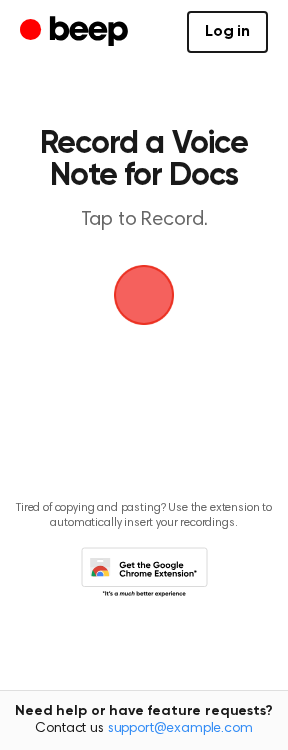 scroll, scrollTop: 0, scrollLeft: 0, axis: both 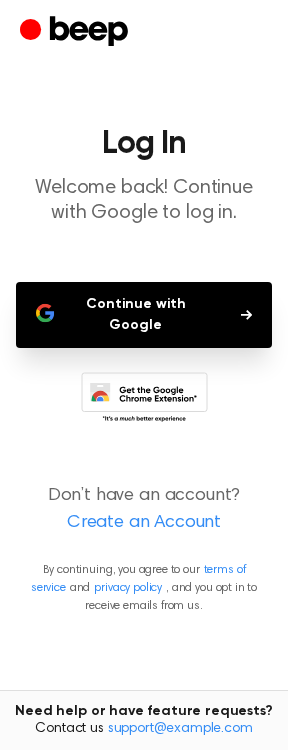 click on "Continue with Google" at bounding box center (144, 315) 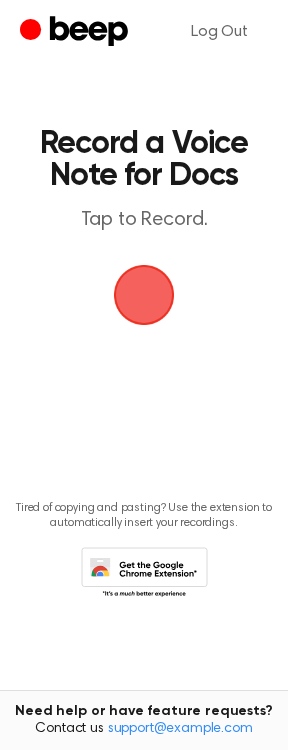 click at bounding box center (144, 295) 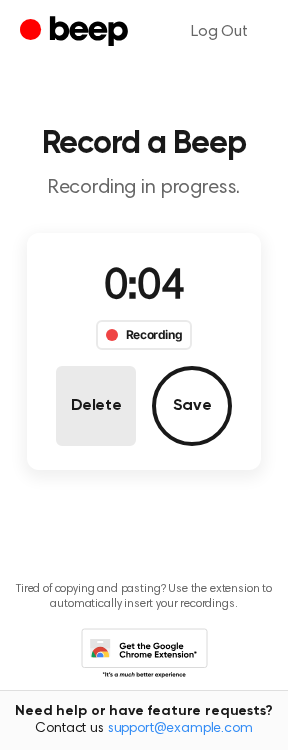 click on "Delete" at bounding box center (96, 406) 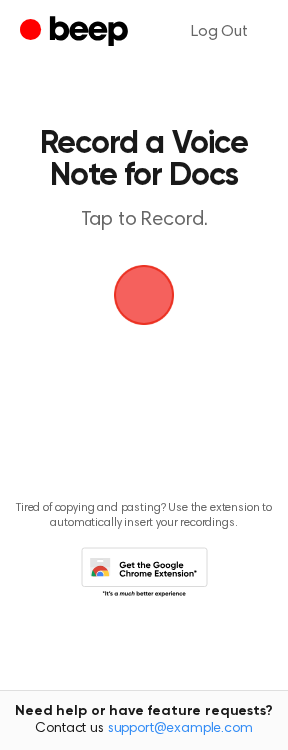 click at bounding box center (144, 295) 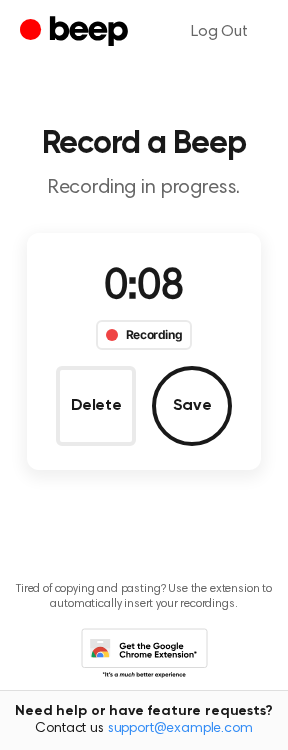 click on "Recording" at bounding box center (144, 335) 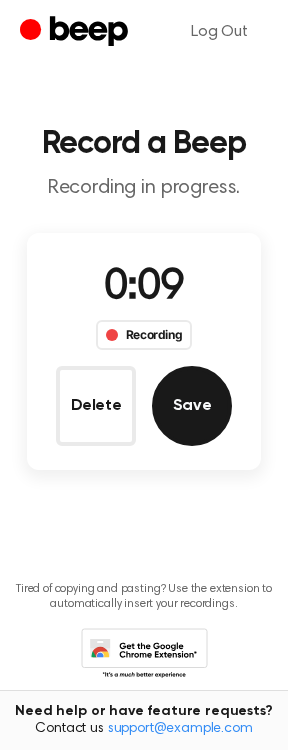 click on "Save" at bounding box center [192, 406] 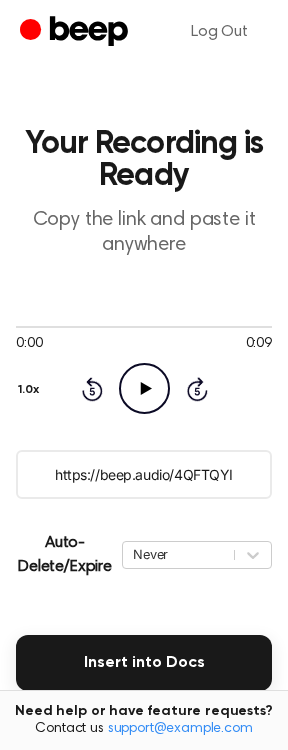 click on "Play Audio" 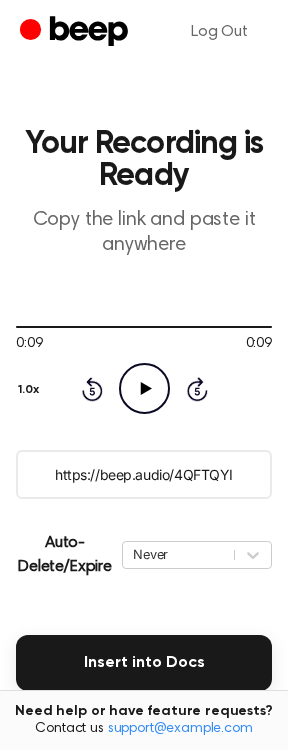 click on "https://beep.audio/4QFTQYI" at bounding box center [144, 474] 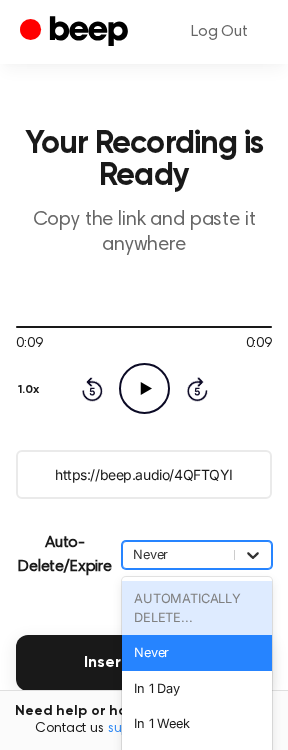 scroll, scrollTop: 73, scrollLeft: 0, axis: vertical 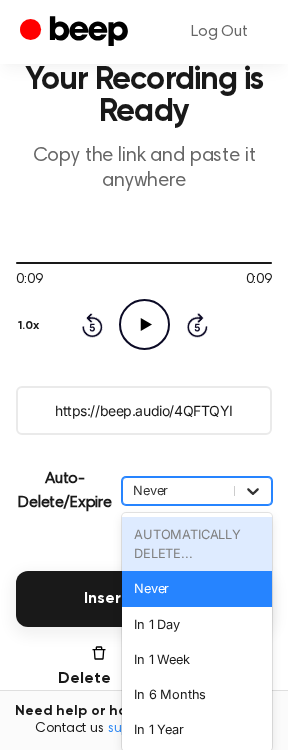 click on "option AUTOMATICALLY DELETE... focused disabled, 1 of 6. 6 results available. Use Up and Down to choose options, press Escape to exit the menu, press Tab to select the option and exit the menu. Never AUTOMATICALLY DELETE... Never In 1 Day In 1 Week In 6 Months In 1 Year" at bounding box center (197, 491) 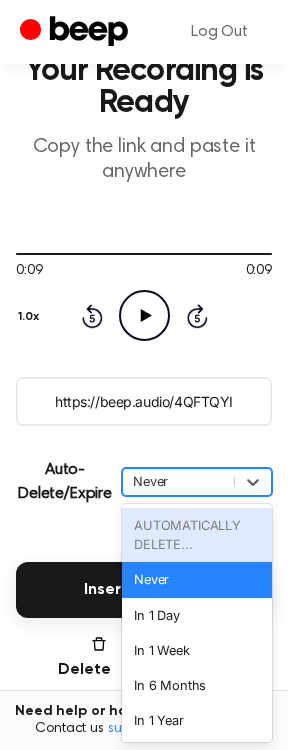 click on "Auto-Delete/Expire option AUTOMATICALLY DELETE... focused disabled, 1 of 6. 6 results available. Use Up and Down to choose options, press Escape to exit the menu, press Tab to select the option and exit the menu. Never AUTOMATICALLY DELETE... Never In 1 Day In 1 Week In 6 Months In 1 Year | Download" at bounding box center [144, 482] 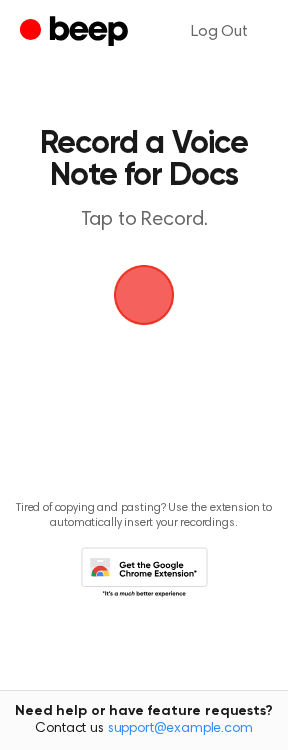 scroll, scrollTop: 0, scrollLeft: 0, axis: both 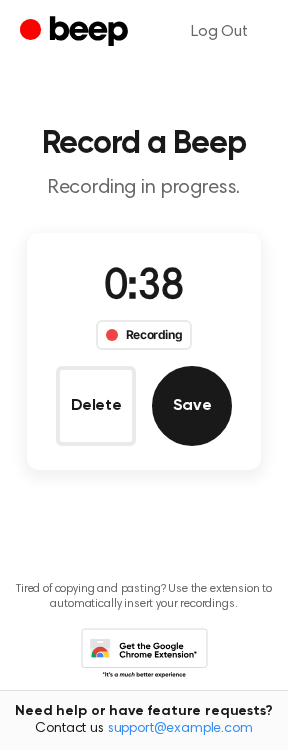 click on "Save" at bounding box center [192, 406] 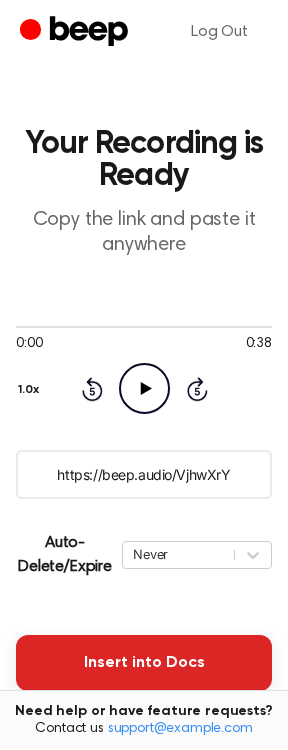 click on "Insert into Docs" at bounding box center (144, 663) 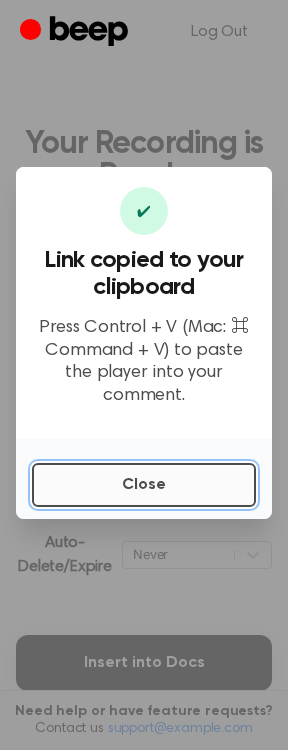 click on "Close" at bounding box center (144, 485) 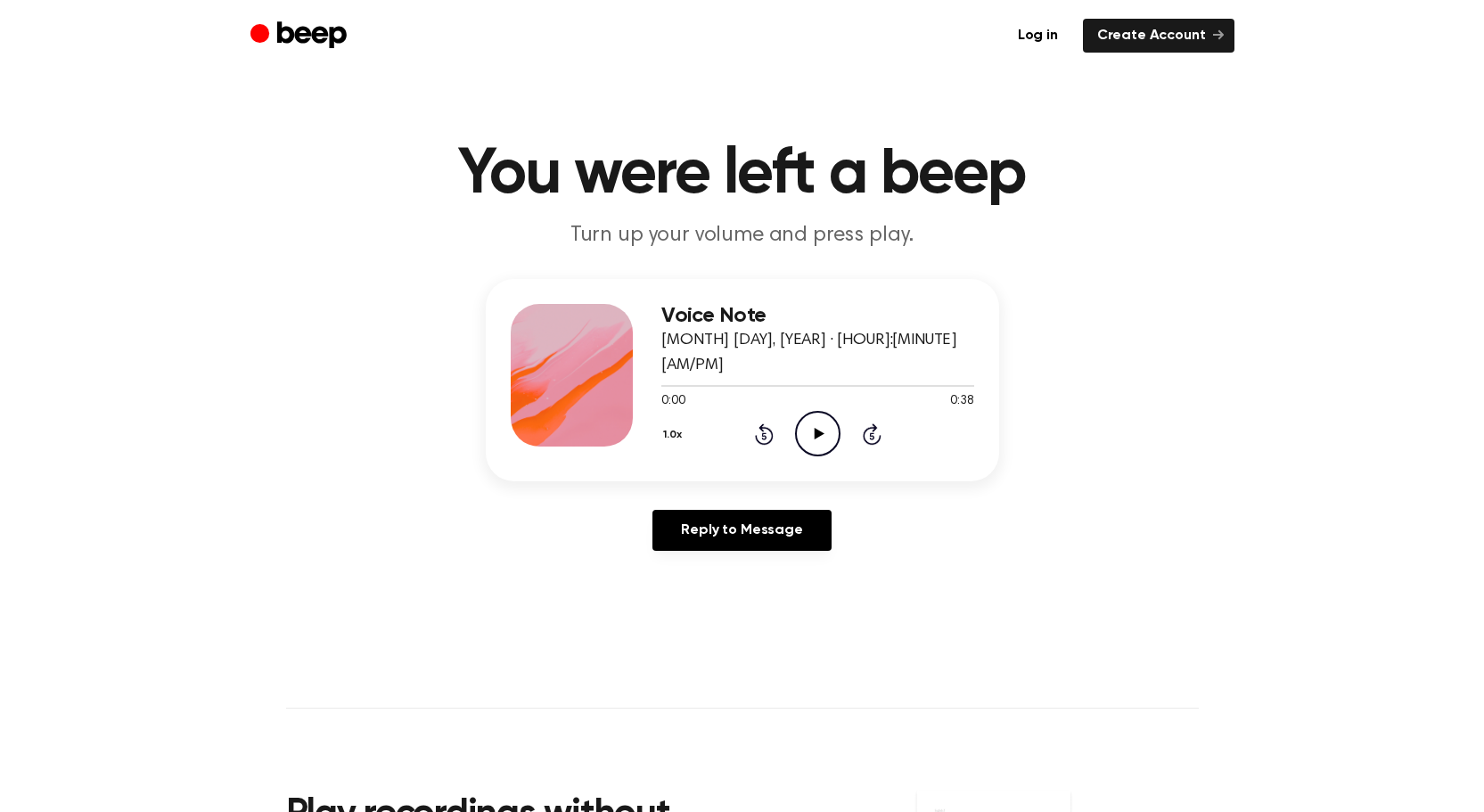 scroll, scrollTop: 0, scrollLeft: 0, axis: both 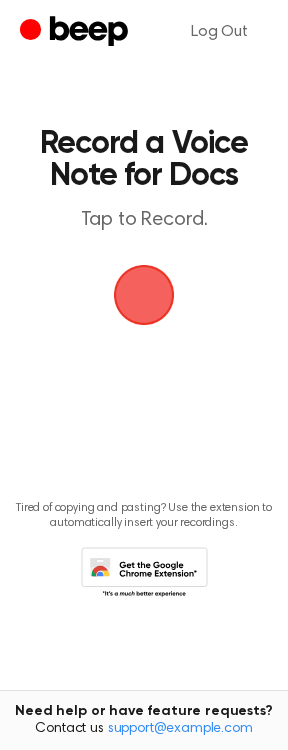 click at bounding box center (144, 295) 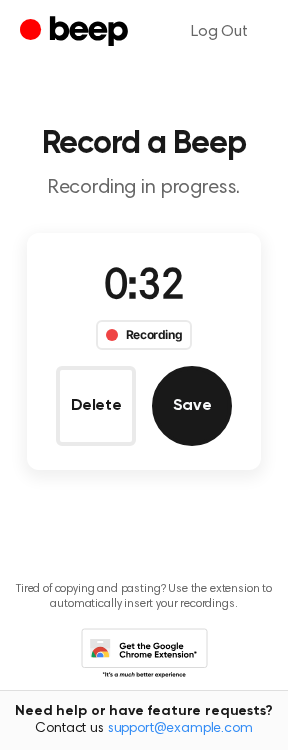 click on "Save" at bounding box center [192, 406] 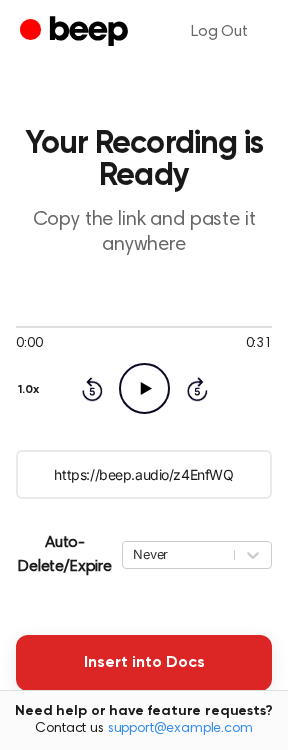 click on "Insert into Docs" at bounding box center [144, 663] 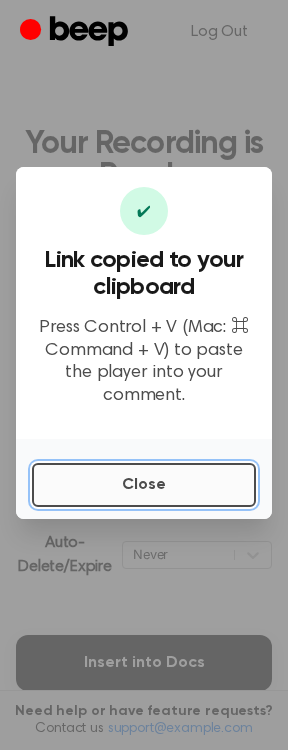 click on "Close" at bounding box center (144, 485) 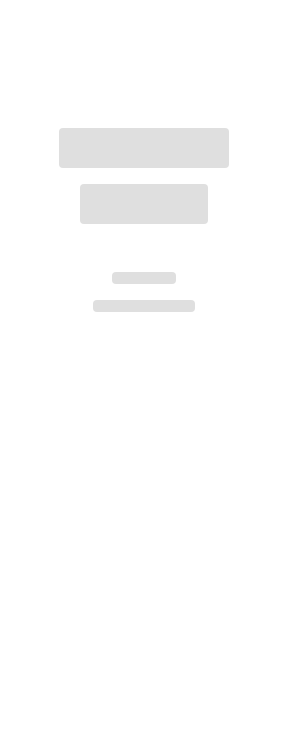 scroll, scrollTop: 0, scrollLeft: 0, axis: both 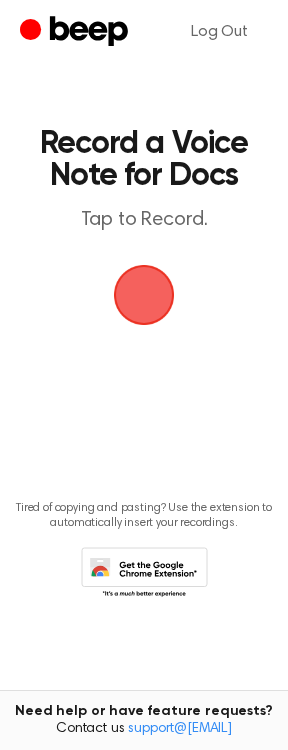 click at bounding box center [144, 295] 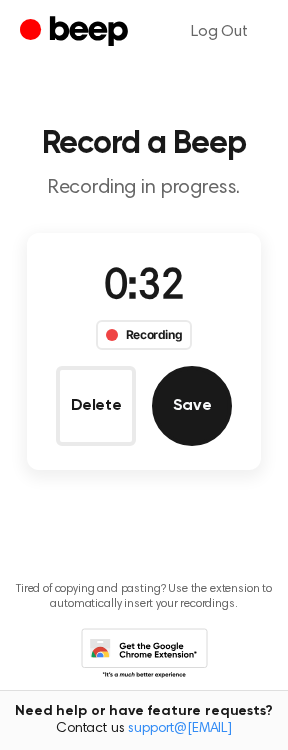 click on "Save" at bounding box center (192, 406) 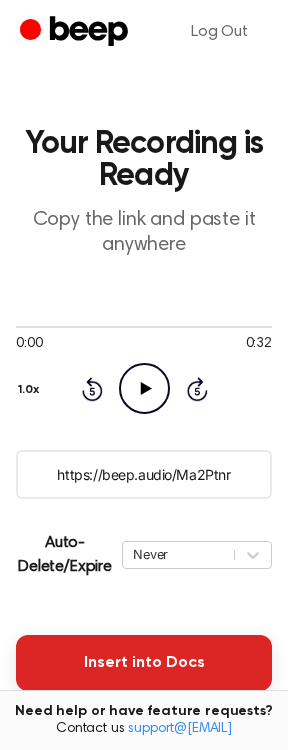 click on "Insert into Docs" at bounding box center [144, 663] 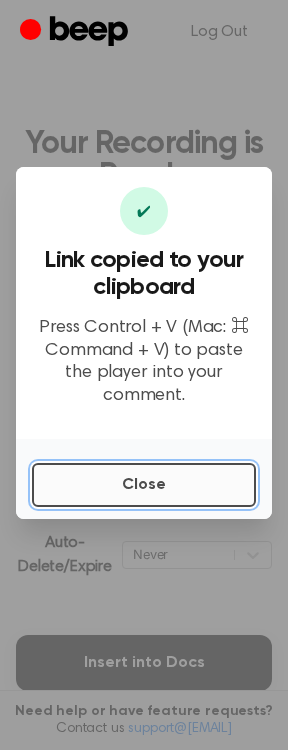 click on "Close" at bounding box center (144, 485) 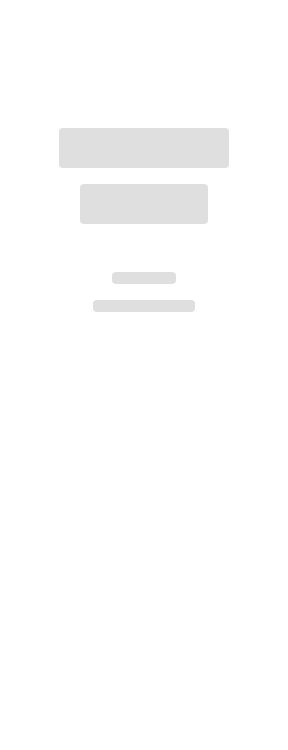 scroll, scrollTop: 0, scrollLeft: 0, axis: both 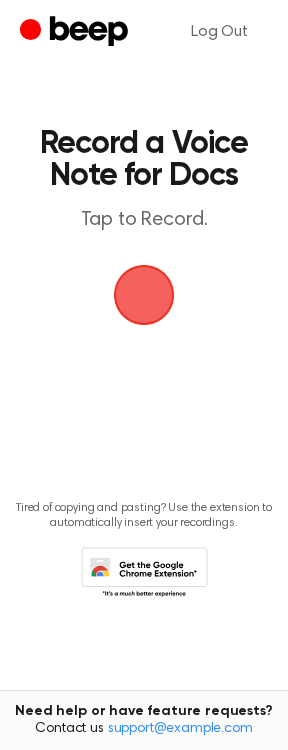 click at bounding box center [144, 295] 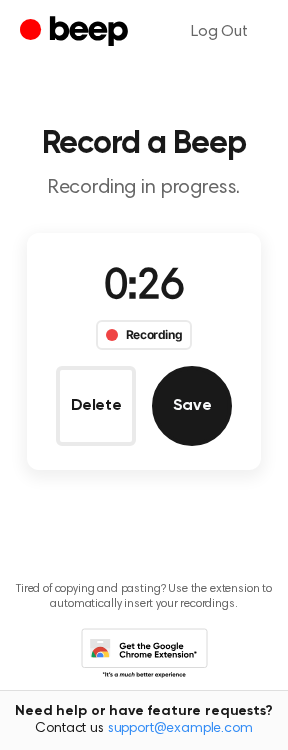 click on "Save" at bounding box center [192, 406] 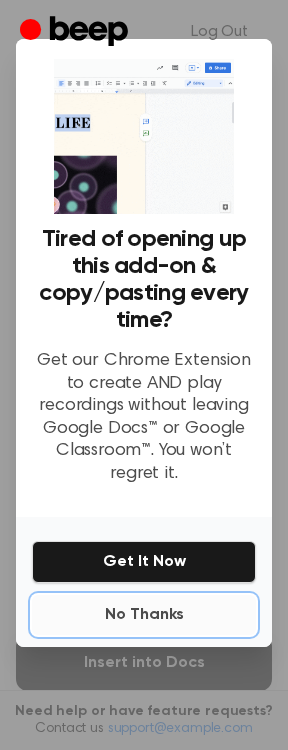 click on "No Thanks" at bounding box center (144, 615) 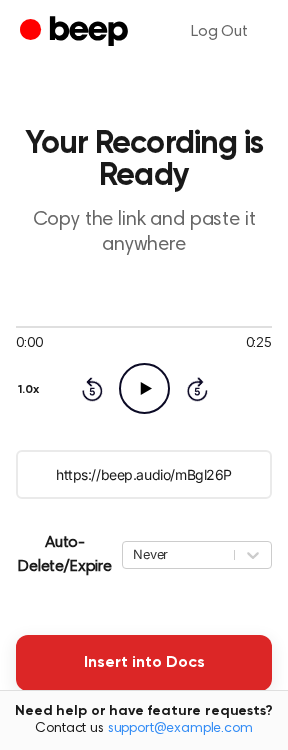 click on "Insert into Docs" at bounding box center [144, 663] 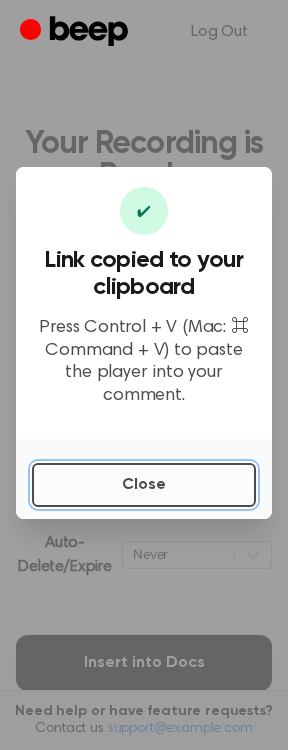 click on "Close" at bounding box center [144, 485] 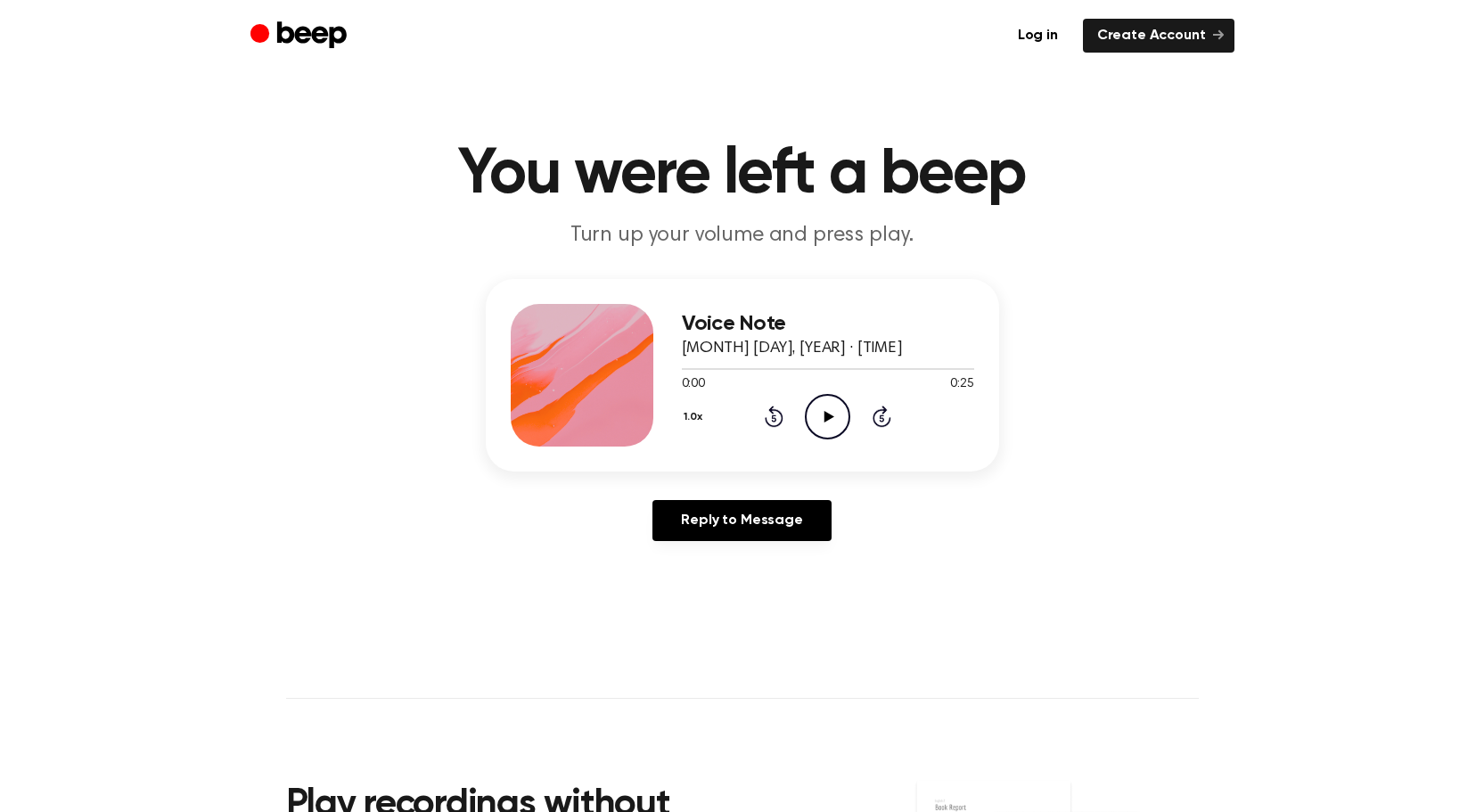 scroll, scrollTop: 0, scrollLeft: 0, axis: both 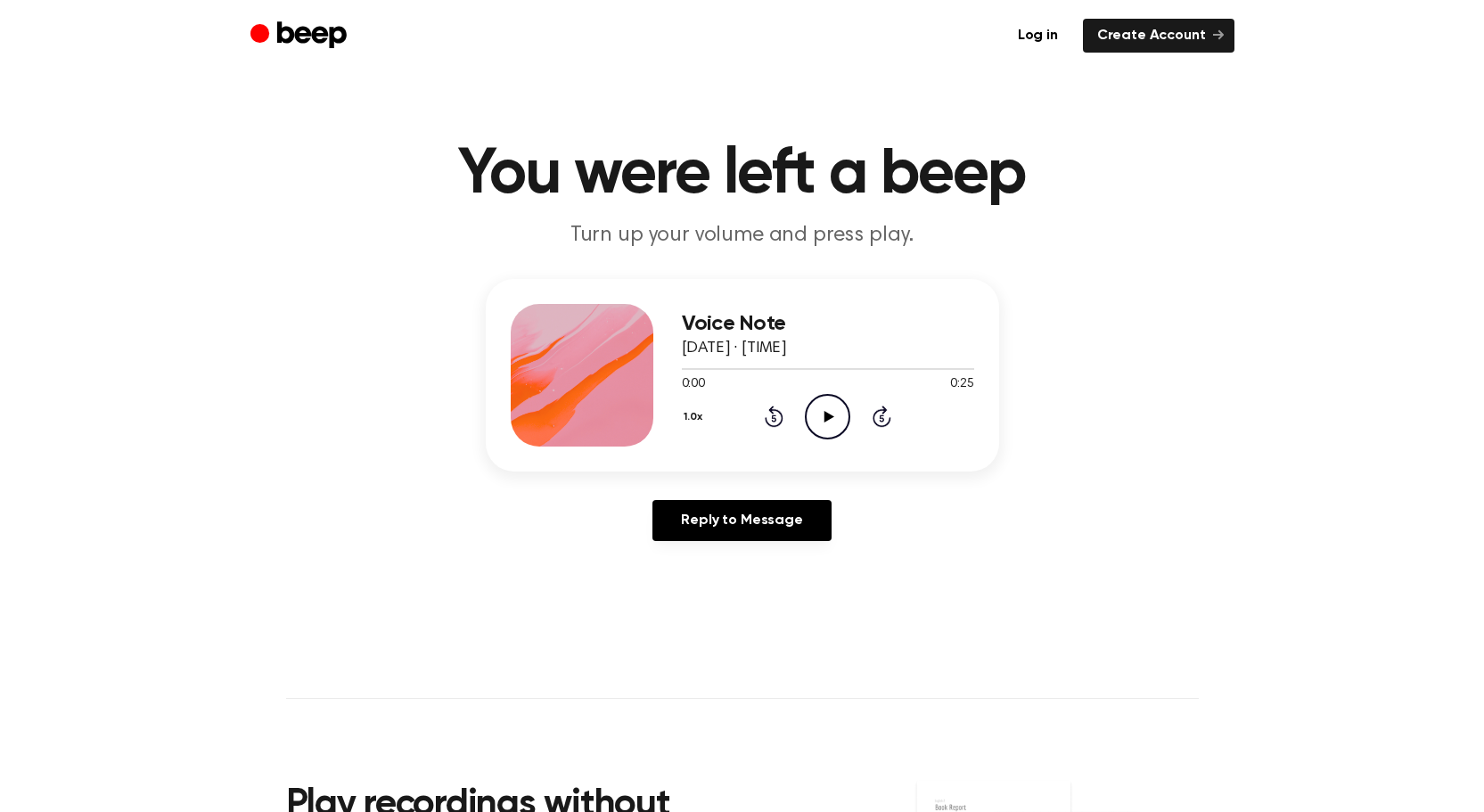 click on "Play Audio" 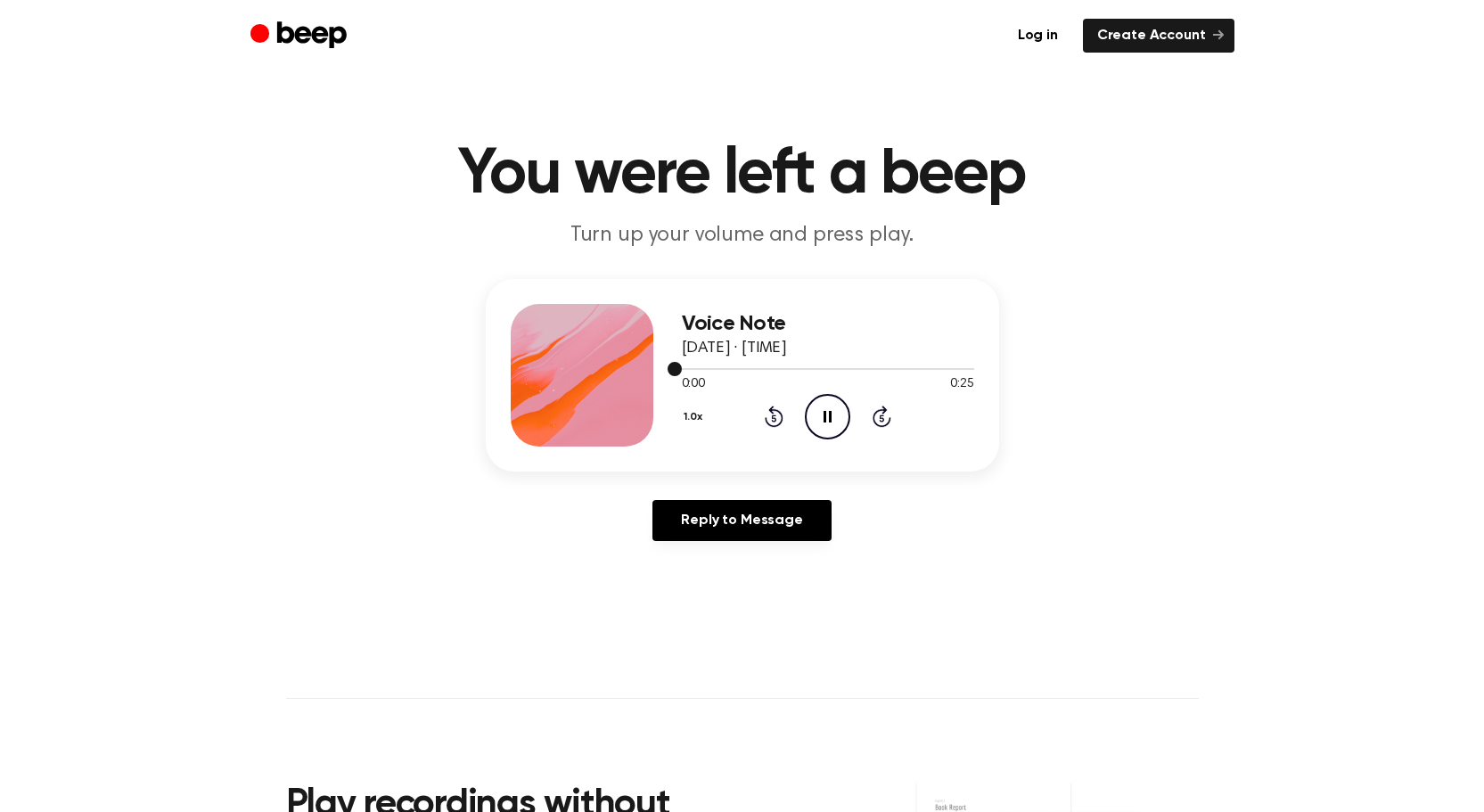 click at bounding box center [828, 368] 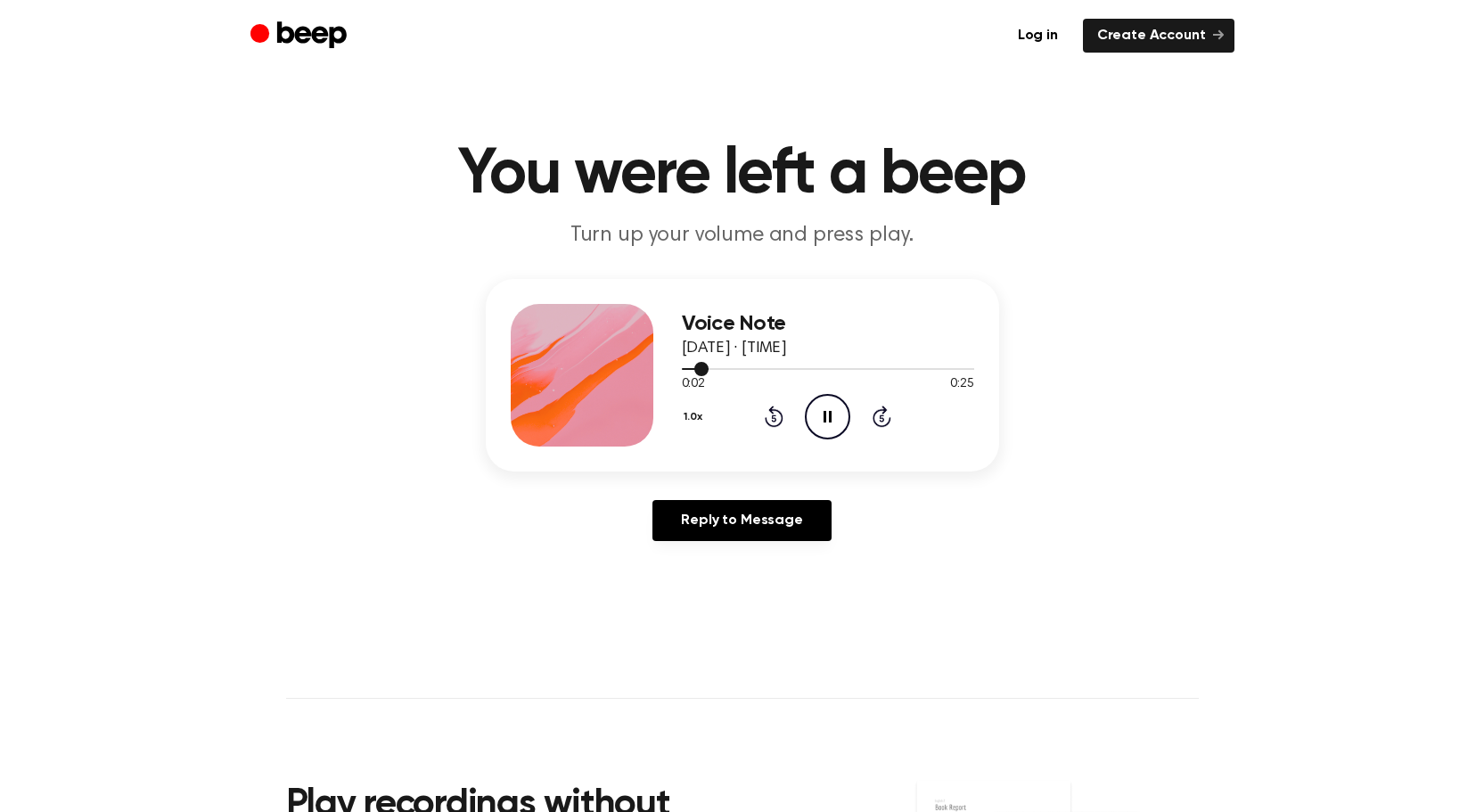 click at bounding box center (828, 369) 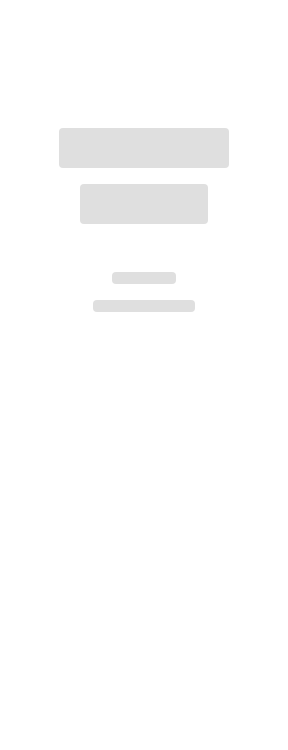 scroll, scrollTop: 0, scrollLeft: 0, axis: both 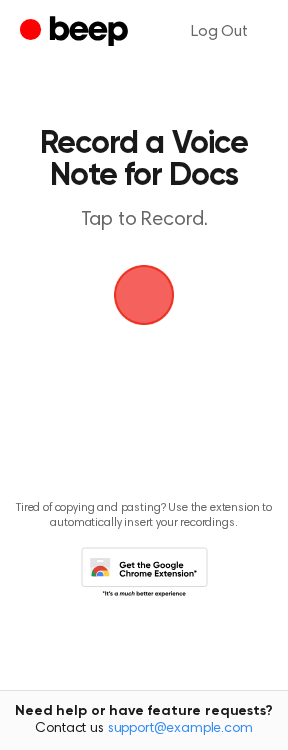 click at bounding box center [143, 294] 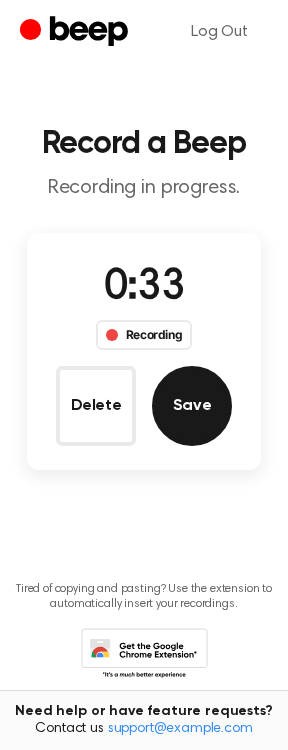 click on "Save" at bounding box center (192, 406) 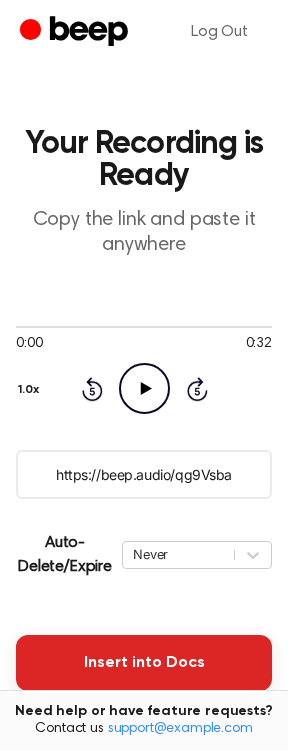 click on "Insert into Docs" at bounding box center (144, 663) 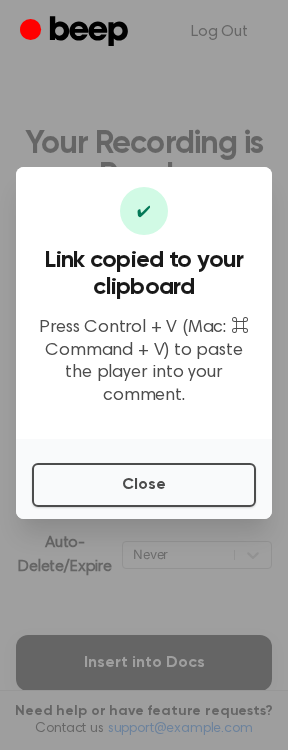 type 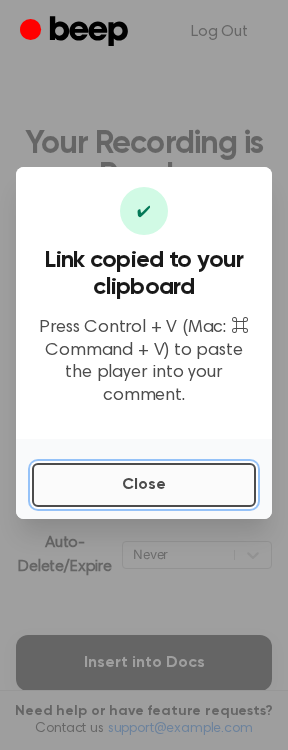 click on "Close" at bounding box center [144, 485] 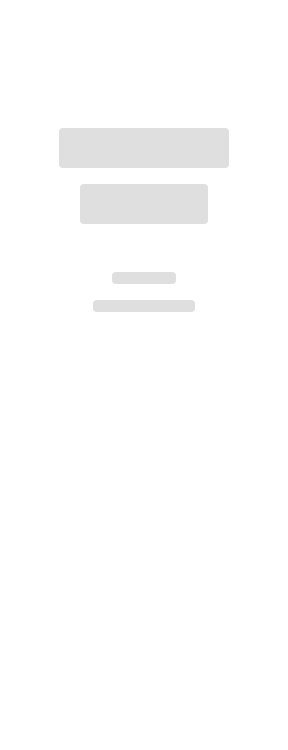 scroll, scrollTop: 0, scrollLeft: 0, axis: both 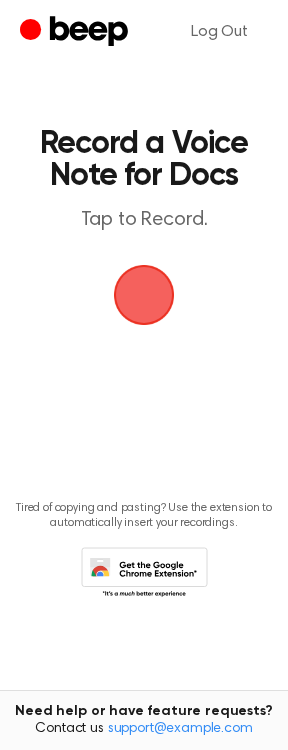 click at bounding box center (144, 295) 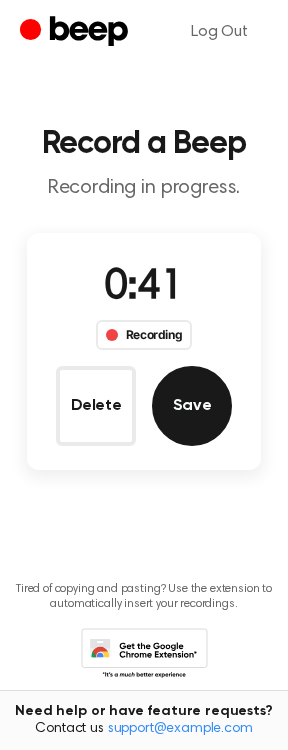 click on "Save" at bounding box center [192, 406] 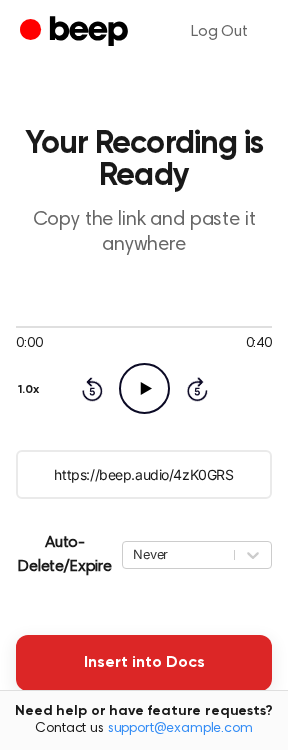 click on "Insert into Docs" at bounding box center [144, 663] 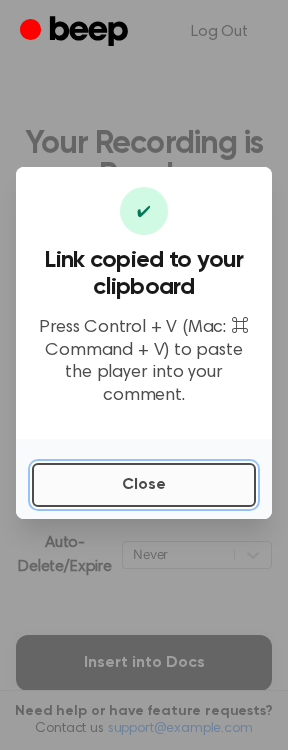 click on "Close" at bounding box center (144, 485) 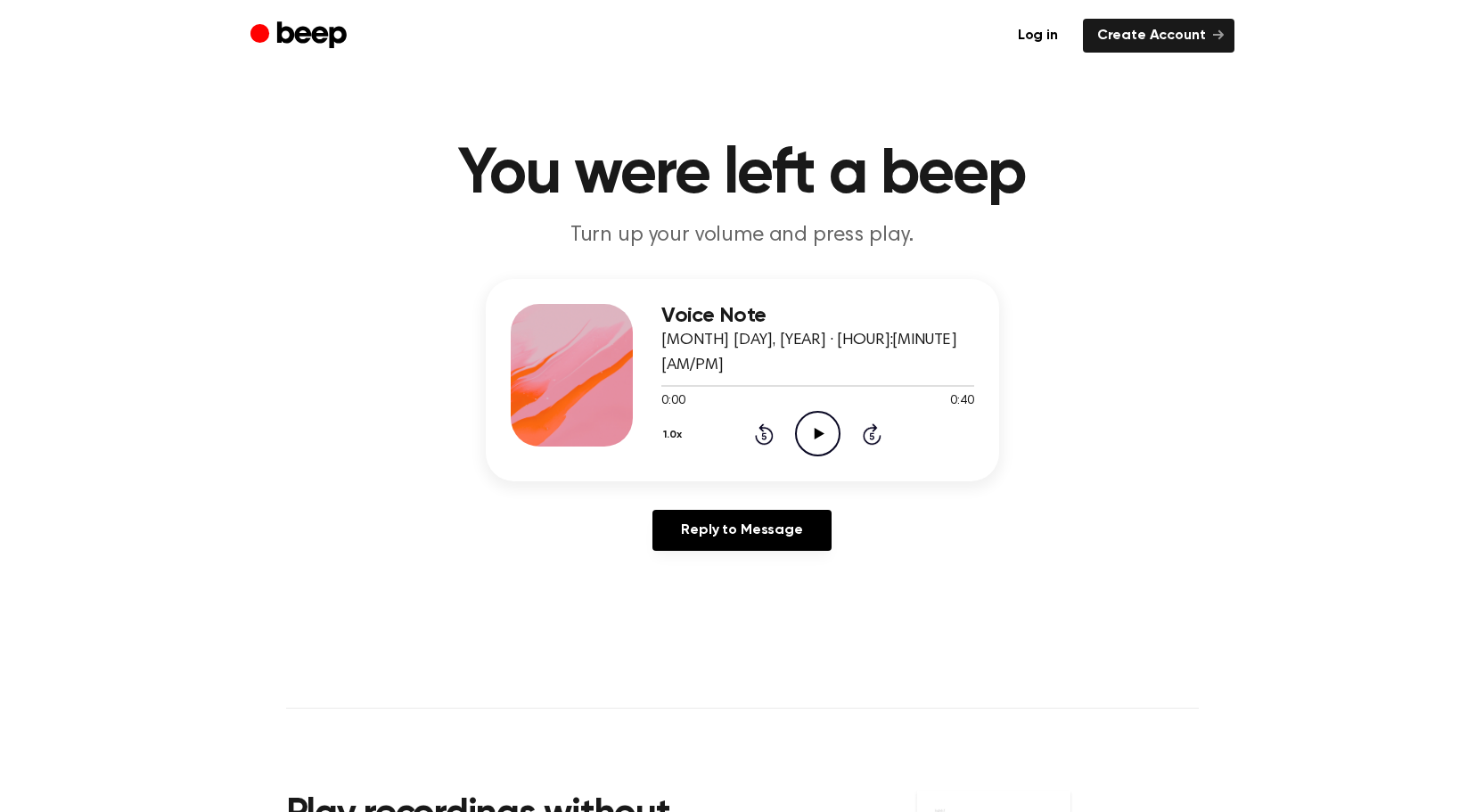 scroll, scrollTop: 0, scrollLeft: 0, axis: both 